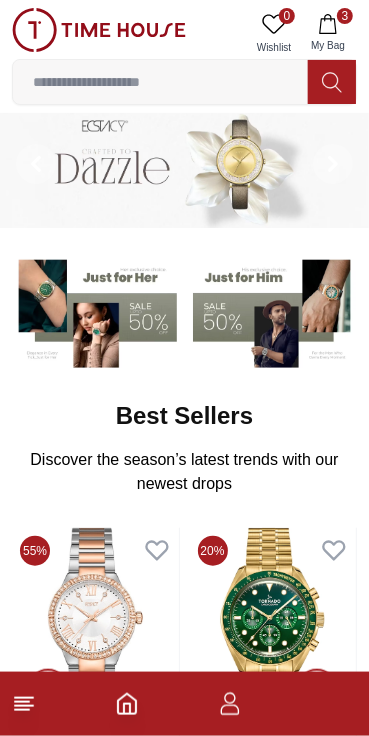 scroll, scrollTop: 0, scrollLeft: 0, axis: both 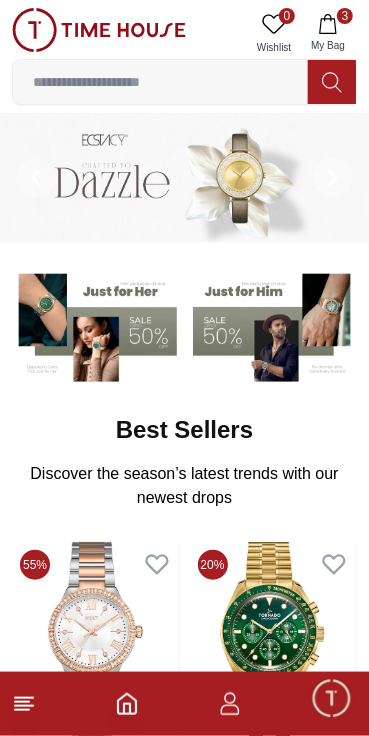 click at bounding box center [275, 324] 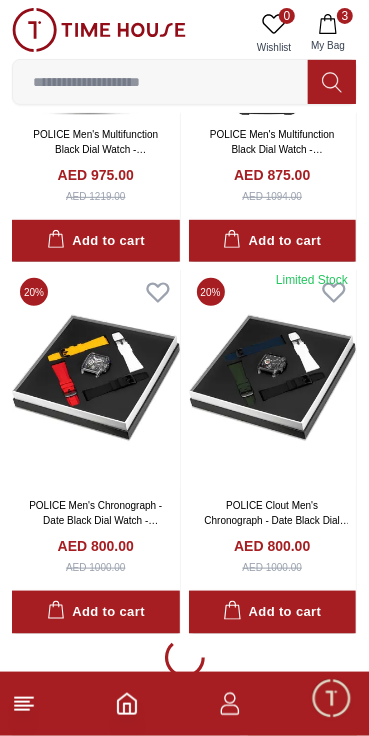 scroll, scrollTop: 3277, scrollLeft: 0, axis: vertical 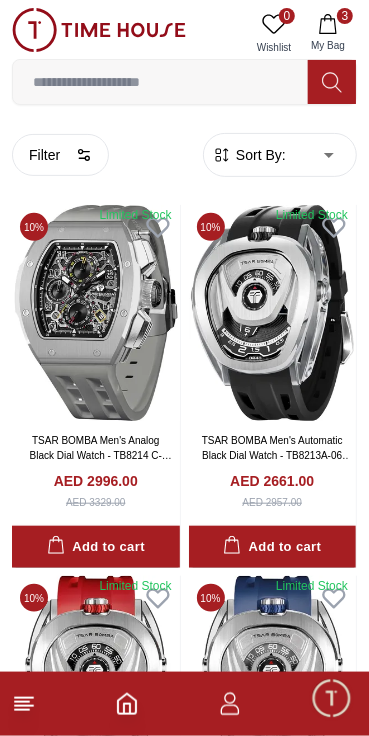 click on "100% Genuine products with International Warranty Shop From UAE | العربية |     Currency    | 0 Wishlist 3 My Bag Help Our Stores My Account 0 Wishlist 3 My Bag Home    Filter By Clear Brands Quantum Lee Cooper Slazenger Kenneth Scott Astro Ecstacy Tornado CASIO CITIZEN GUESS ORIENT Police Ducati CERRUTI 1881 G-Shock Tsar Bomba Ciga Design Color Black Green Blue Red Dark Blue Silver Silver / Black Orange Rose Gold Grey White White / Rose Gold Silver / Silver Dark Blue / Silver Silver / Gold Silver / Rose Gold Black / Black Black / Silver Black / Rose Gold Gold Yellow Brown White / Silver Light Blue Black /Rose Gold Black /Grey Black /Red Black /Black Black / Rose Gold / Black Rose Gold / Black Rose Gold / Black / Black Pink Green /Silver Purple Silver Silver Silver / Blue Green / Green Blue / Black Blue / Blue Titanum Navy Blue Military Green Blue / Silver Champagne White / Gold White / Gold  Black  Ivory Green / Silver Blue  Army Green Camouflage Silver / White / Rose Gold Black / Blue Red" at bounding box center (184, 5758) 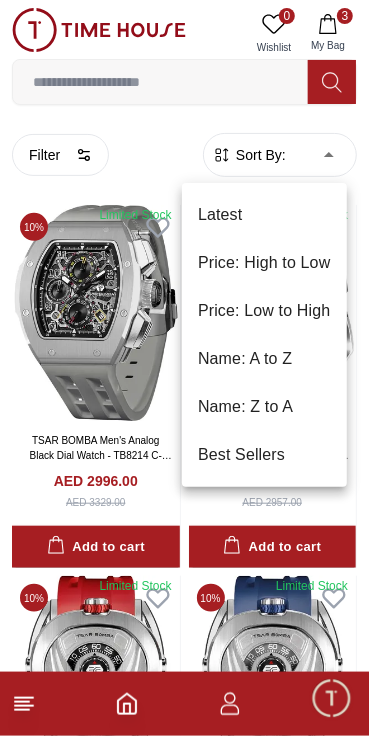 click at bounding box center [184, 368] 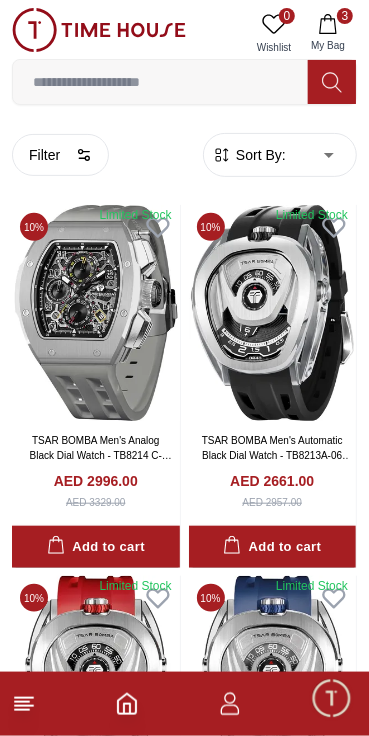 click on "Filter" at bounding box center [60, 155] 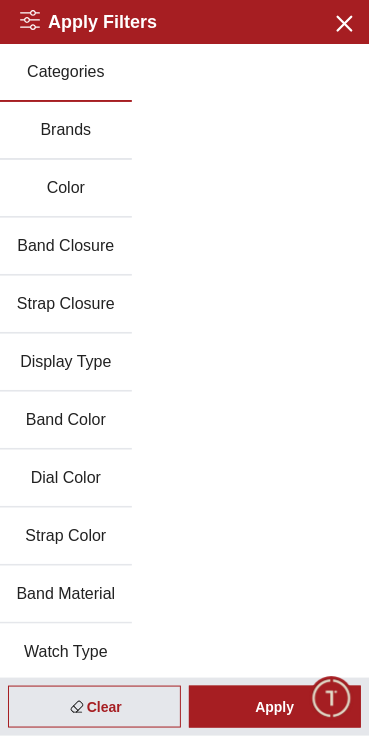 click on "Categories Brands Color Band Closure Strap Closure Display Type Band Color Dial Color Strap Color Band Material Watch Type Gender Strap Material Dial Shape Discount" at bounding box center [184, 479] 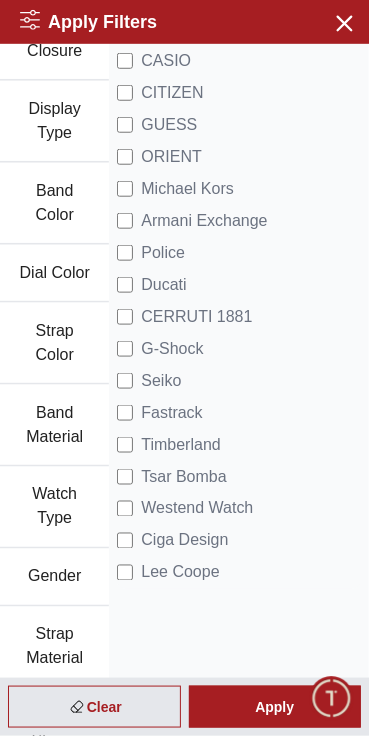 scroll, scrollTop: 308, scrollLeft: 0, axis: vertical 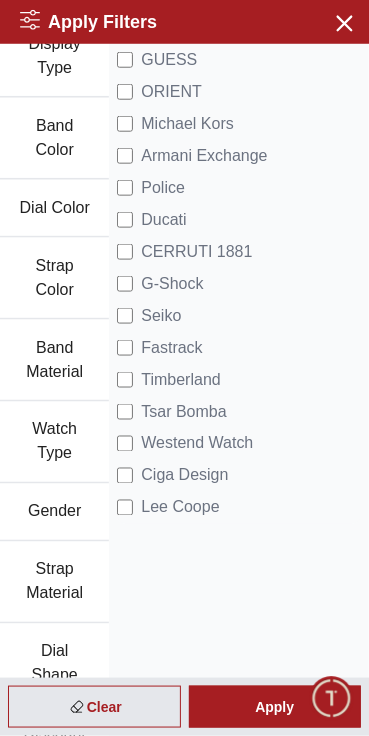 click on "Apply" at bounding box center [275, 707] 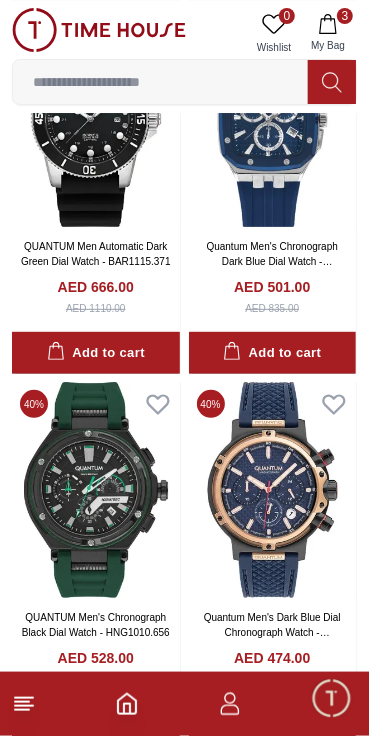 scroll, scrollTop: 3456, scrollLeft: 0, axis: vertical 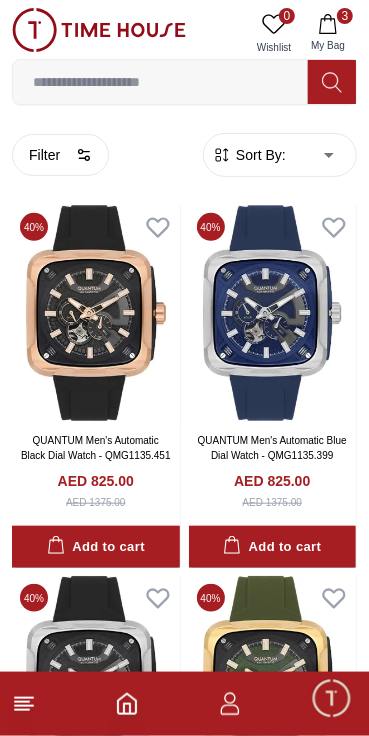 click 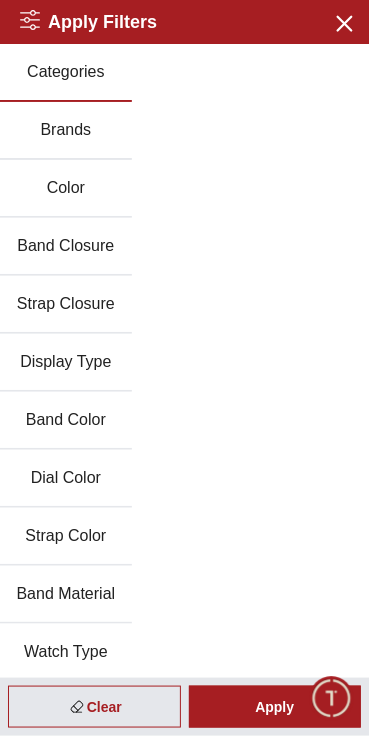 click on "Brands" at bounding box center (66, 131) 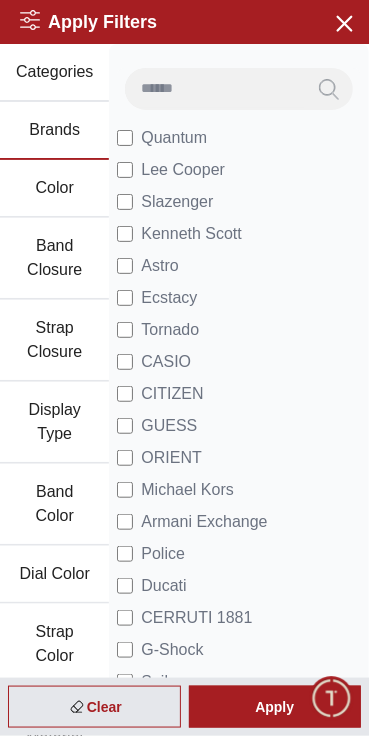 click on "Quantum" at bounding box center (174, 138) 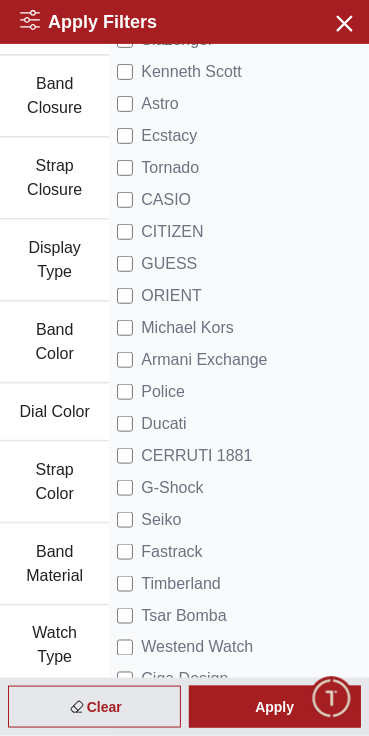scroll, scrollTop: 159, scrollLeft: 0, axis: vertical 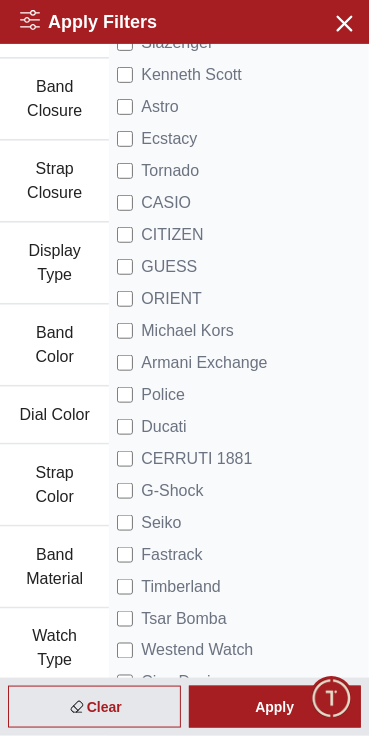 click on "Apply" at bounding box center (275, 707) 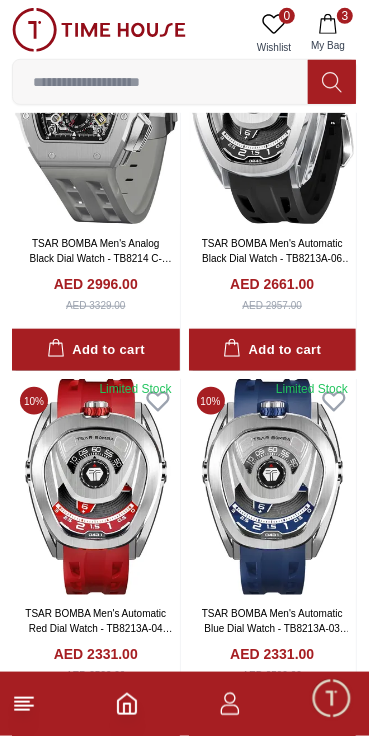 scroll, scrollTop: 0, scrollLeft: 0, axis: both 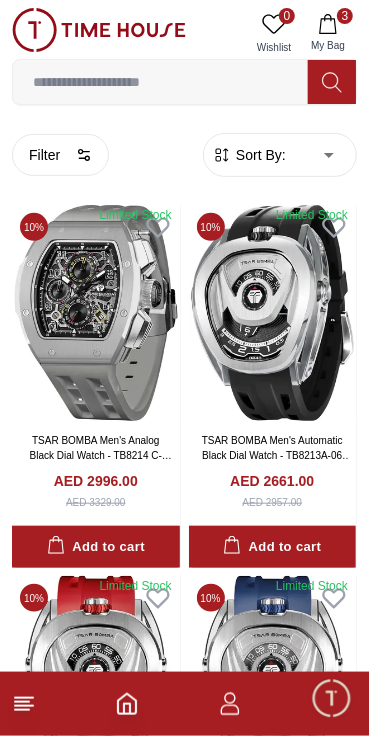 click on "Filter" at bounding box center [60, 155] 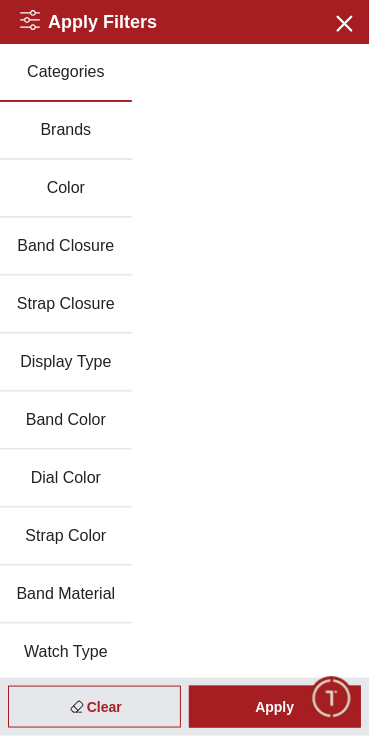 click on "Brands" at bounding box center (66, 131) 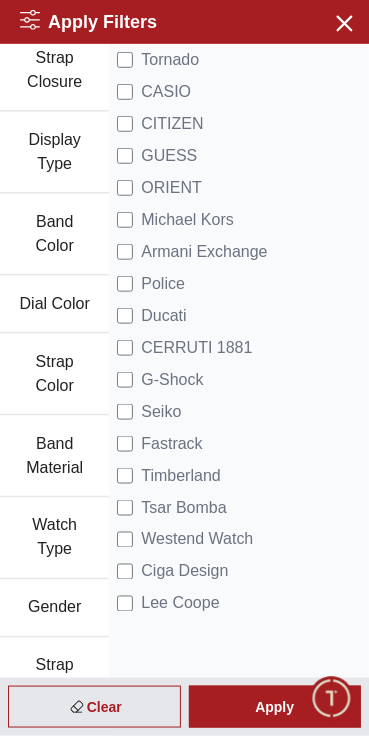 scroll, scrollTop: 276, scrollLeft: 0, axis: vertical 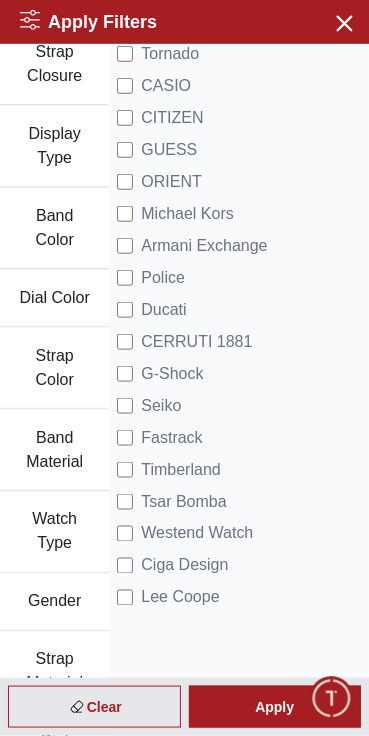 click on "Michael Kors" at bounding box center [239, 214] 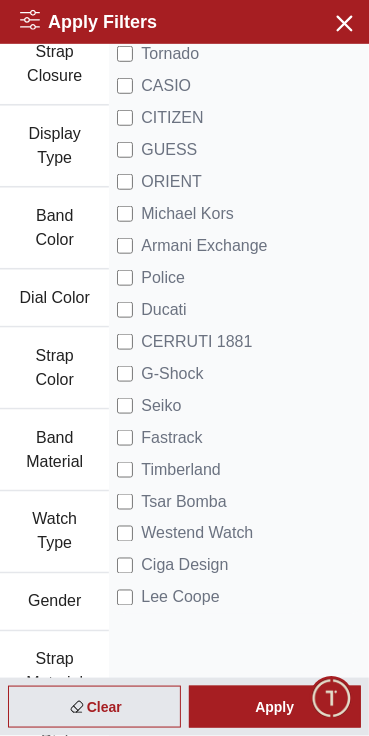 click on "Apply" at bounding box center [275, 707] 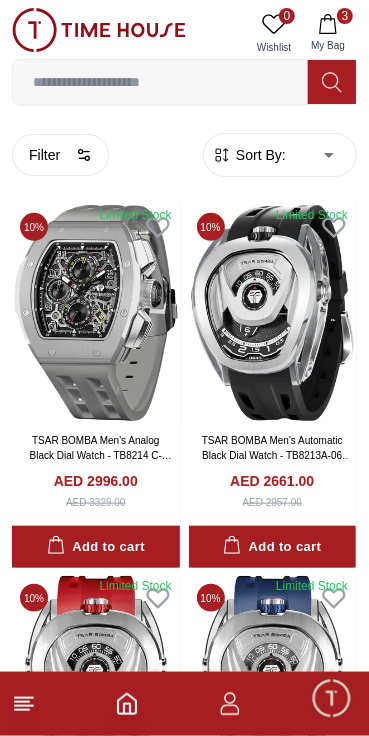 click on "Filter" at bounding box center [60, 155] 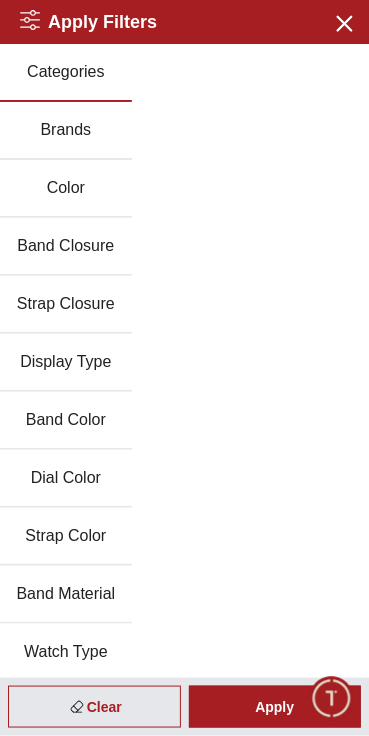click on "Brands" at bounding box center [66, 131] 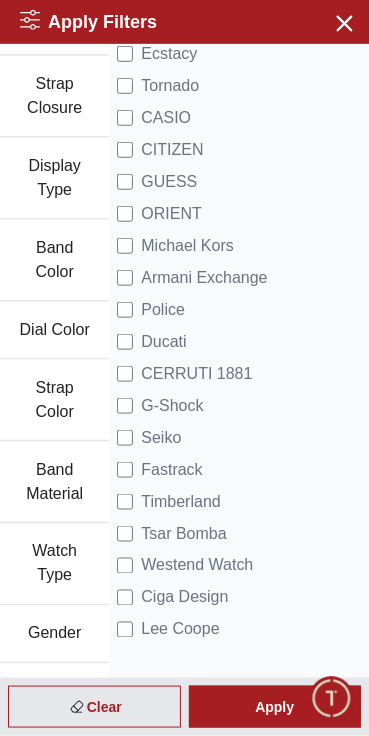 scroll, scrollTop: 248, scrollLeft: 0, axis: vertical 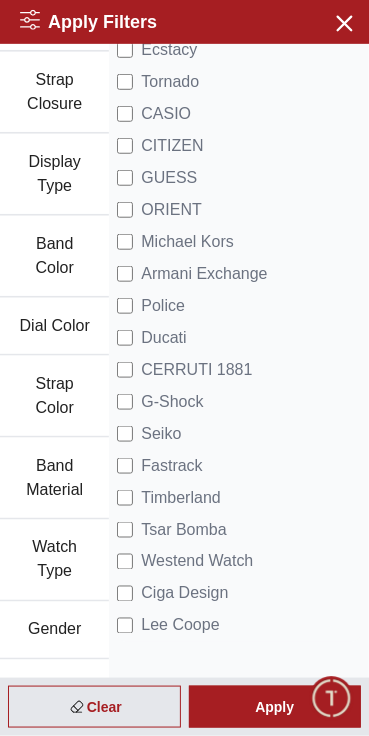 click on "Apply" at bounding box center (275, 707) 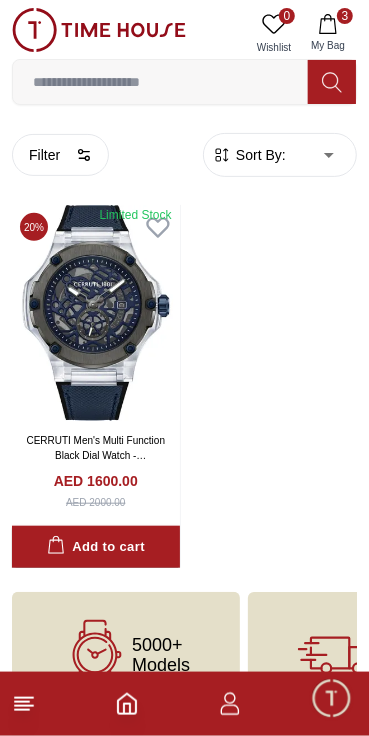 click at bounding box center (96, 313) 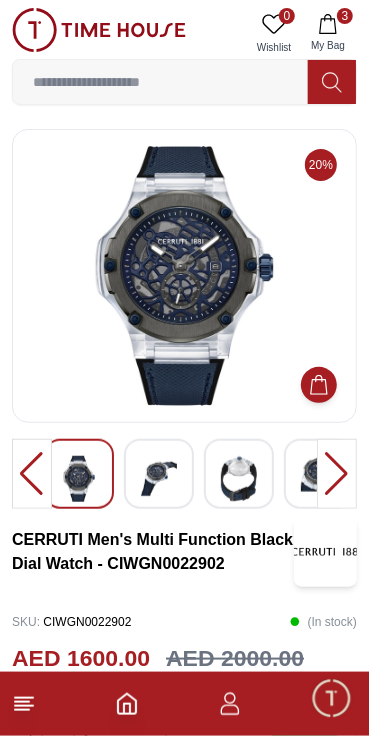 click on "20% CERRUTI Men's Multi Function Black Dial Watch - CIWGN0022902 SKU :   CIWGN0022902 ( In stock ) [CURRENCY] 1600.00 [CURRENCY] 2000.00 Or split in  4  payments of  [CURRENCY] 400.00  - No late fees, Sharia compliant!    Learn more Overview LUCARDO CLEAR TR90/BLUE+2965C/NAVY STP+BLUE DIAL   Add to cart         Buy Now GIFT WRAPPING INCLUDED TRUSTED SHIPPING CONTACTLESS DELIVERY Share To Friends" at bounding box center [184, 771] 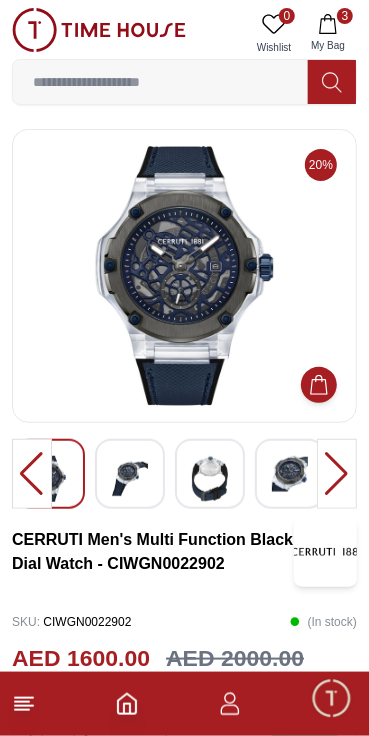 click at bounding box center (337, 474) 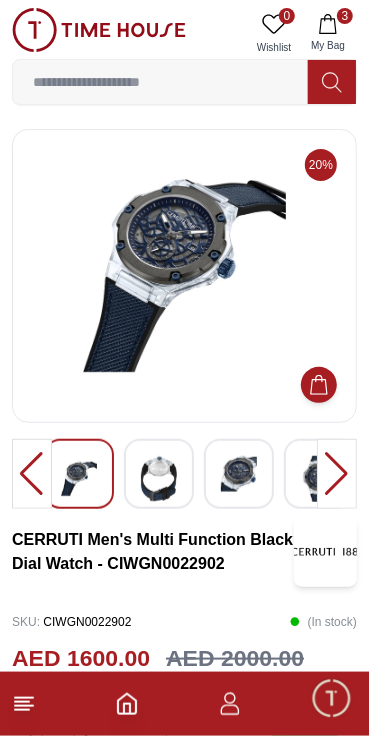 click at bounding box center (159, 479) 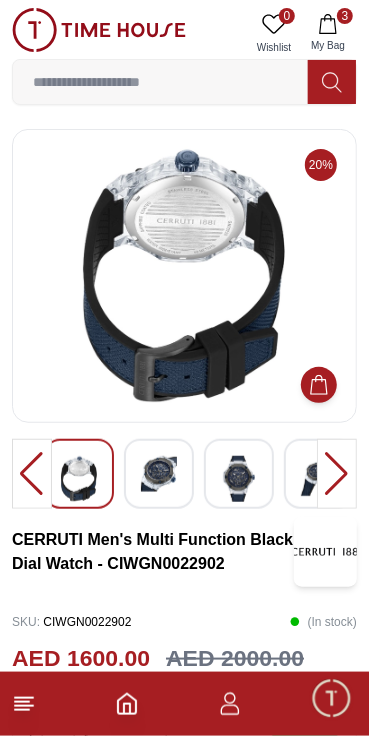 click at bounding box center [239, 479] 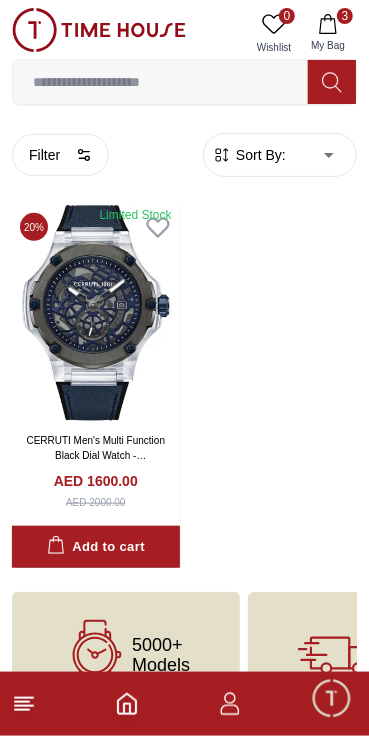 click on "Filter" at bounding box center (60, 155) 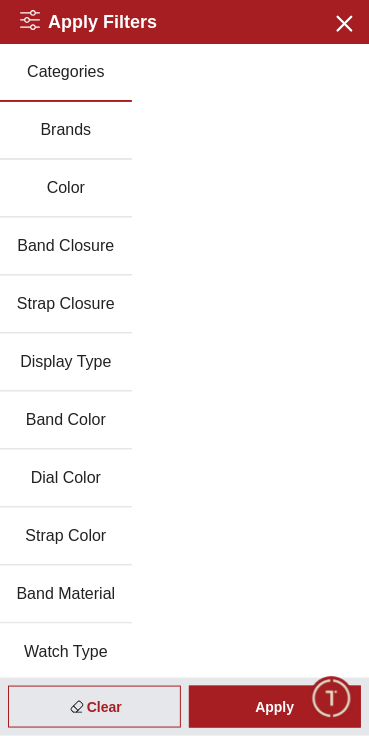 click on "Brands" at bounding box center [66, 131] 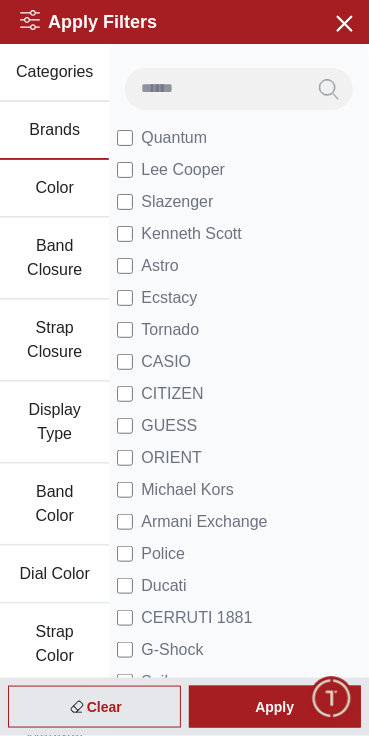 click at bounding box center [329, 89] 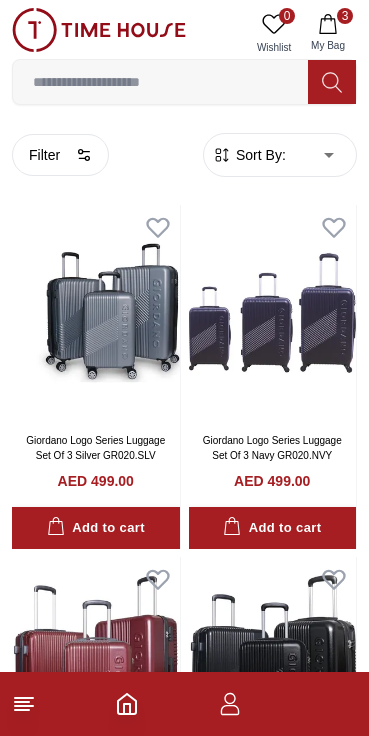 scroll, scrollTop: 0, scrollLeft: 0, axis: both 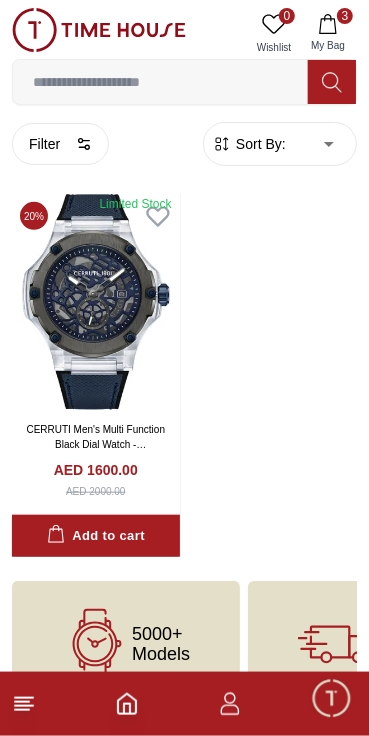 click on "Filter" at bounding box center [60, 144] 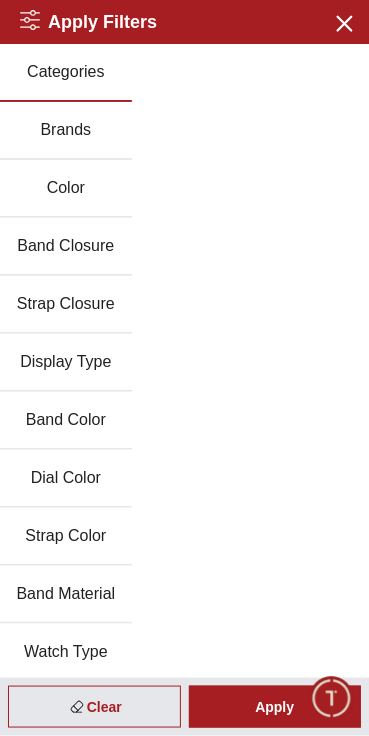 click on "Brands" at bounding box center (66, 131) 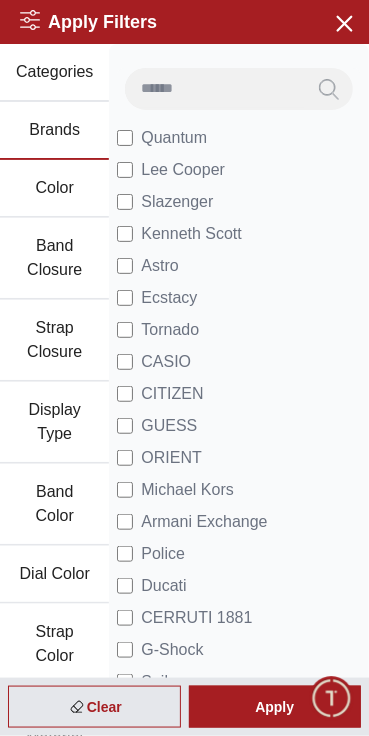 click on "Band Closure" at bounding box center (54, 259) 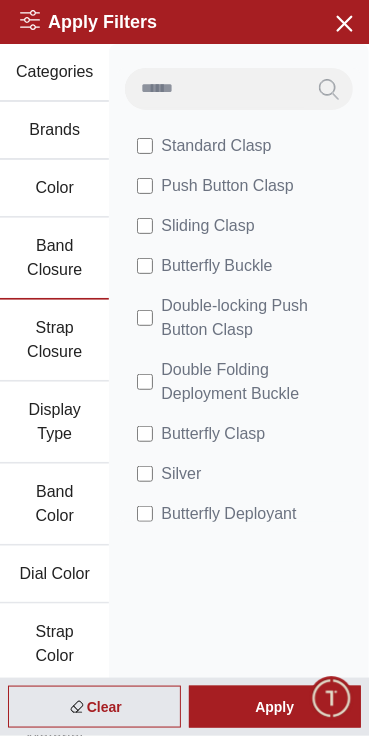 scroll, scrollTop: 118, scrollLeft: 0, axis: vertical 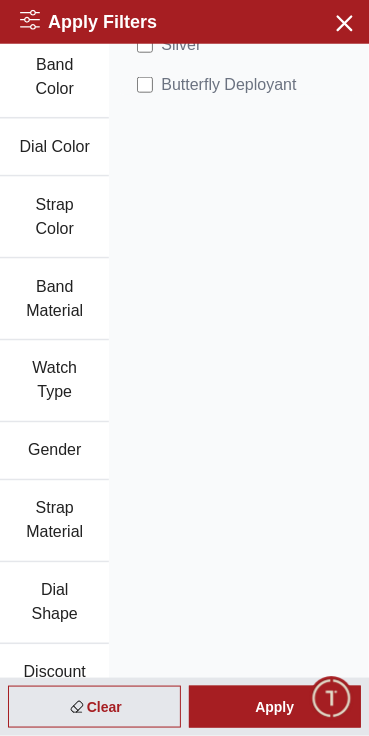 click on "Watch Type" at bounding box center (54, 382) 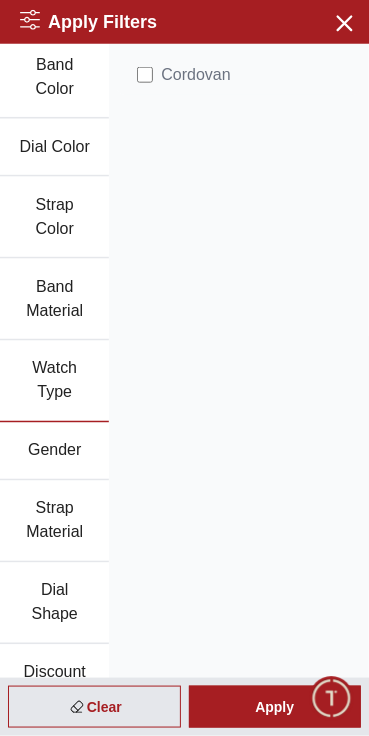 scroll, scrollTop: 80, scrollLeft: 0, axis: vertical 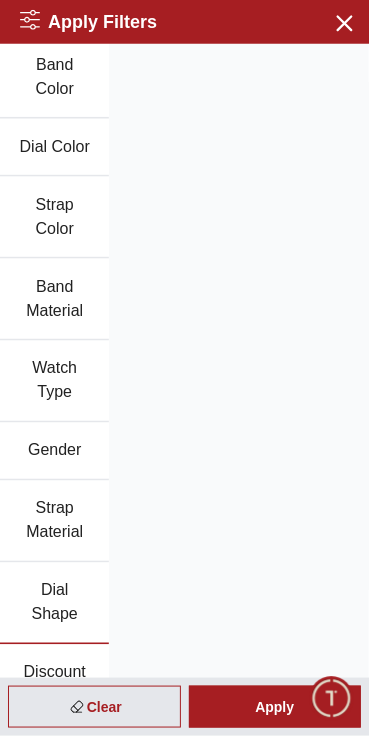 click on "Discount" at bounding box center [54, 674] 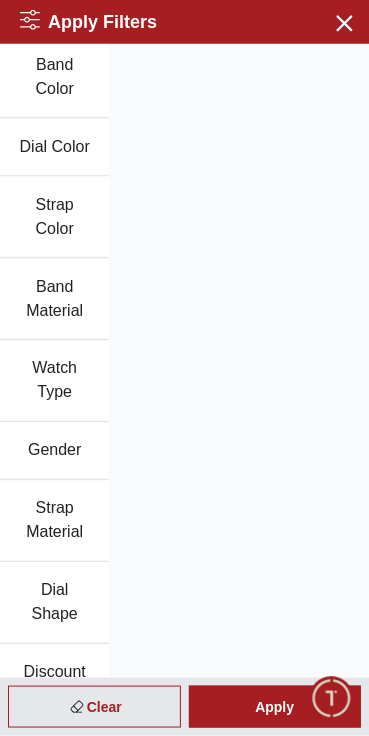 click at bounding box center [331, 698] 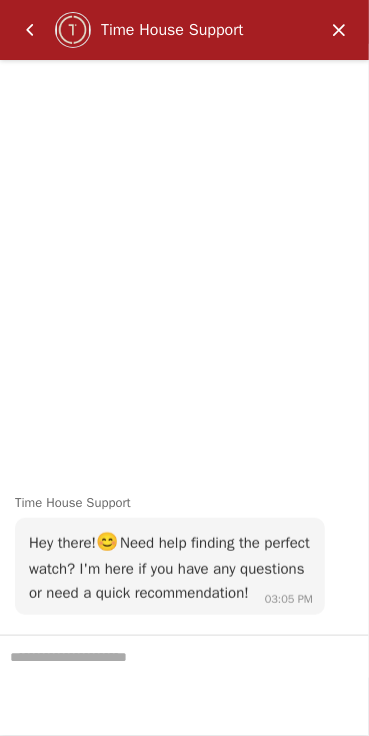 click at bounding box center (30, 30) 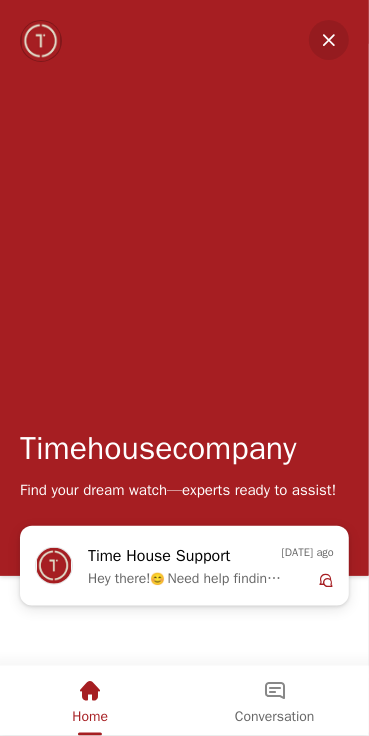 click on "Timehousecompany   Find your dream watch—experts ready to assist!" at bounding box center [184, 263] 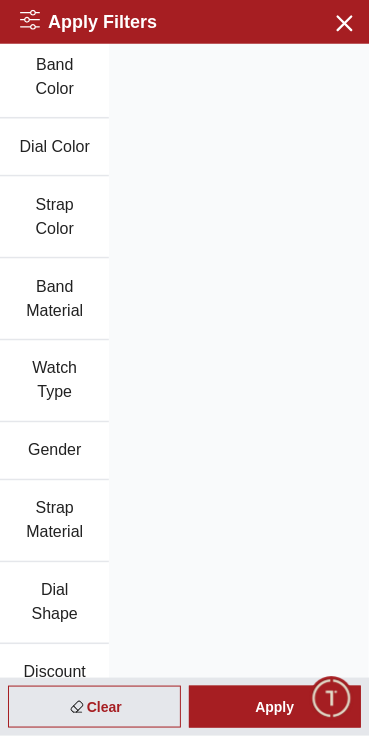 click on "Apply" at bounding box center [275, 707] 